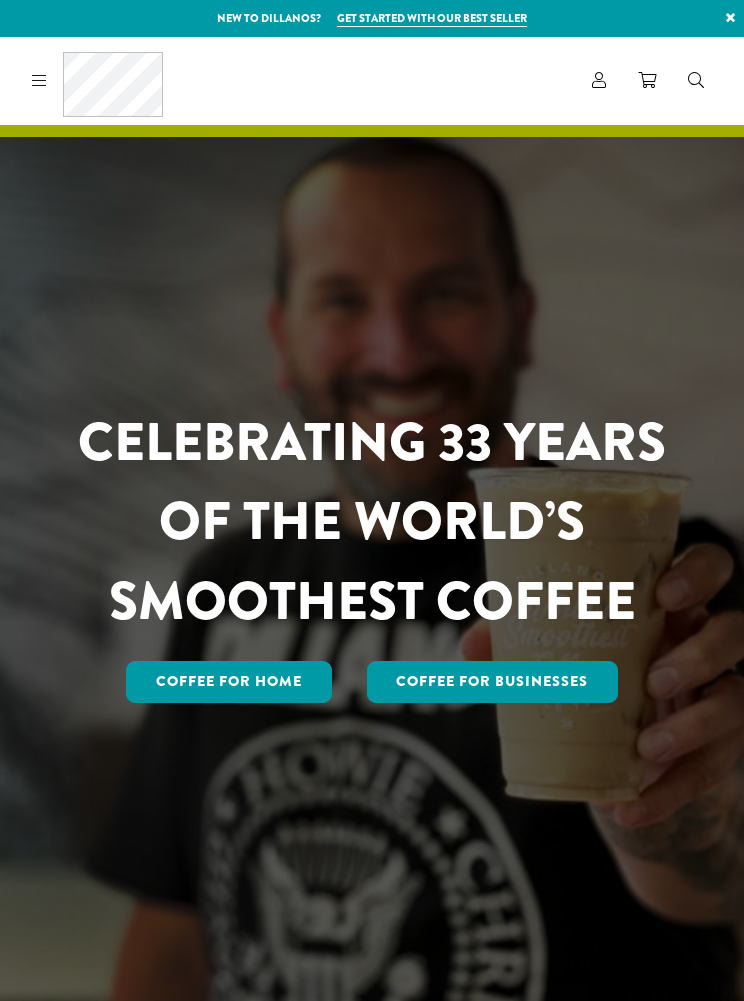 scroll, scrollTop: 0, scrollLeft: 0, axis: both 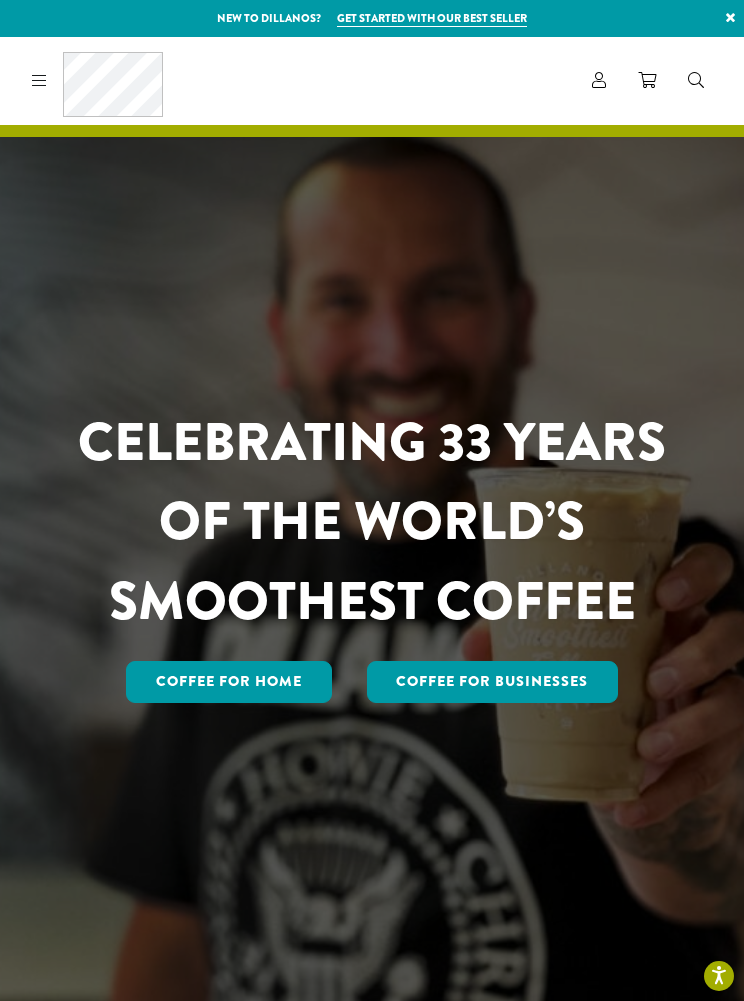 click at bounding box center (599, 80) 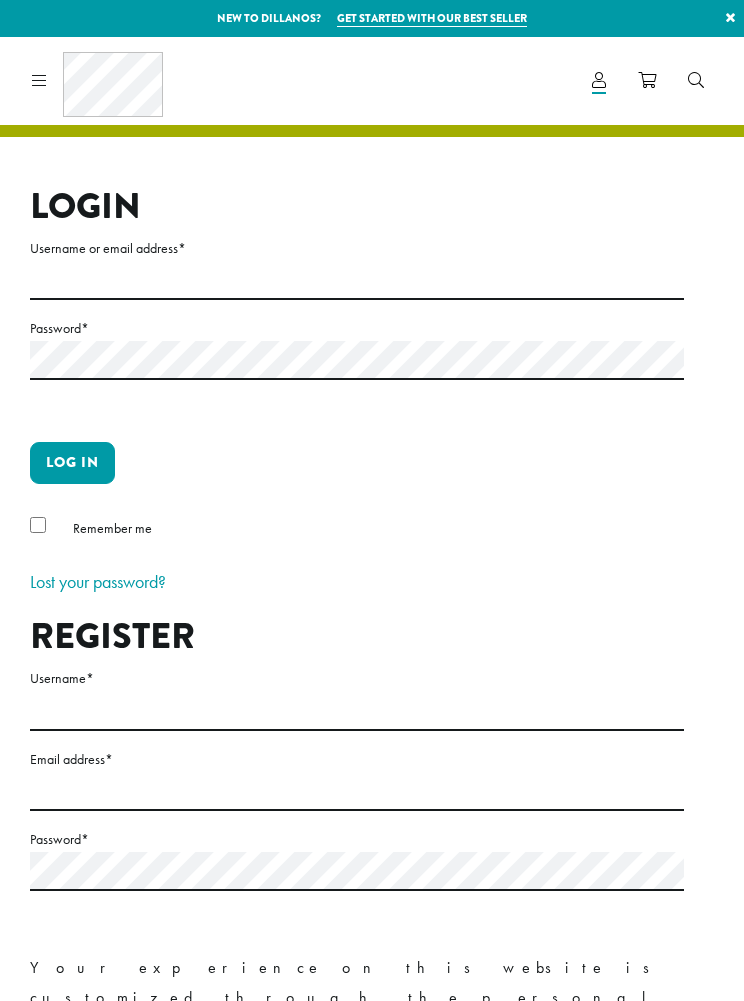 scroll, scrollTop: 0, scrollLeft: 0, axis: both 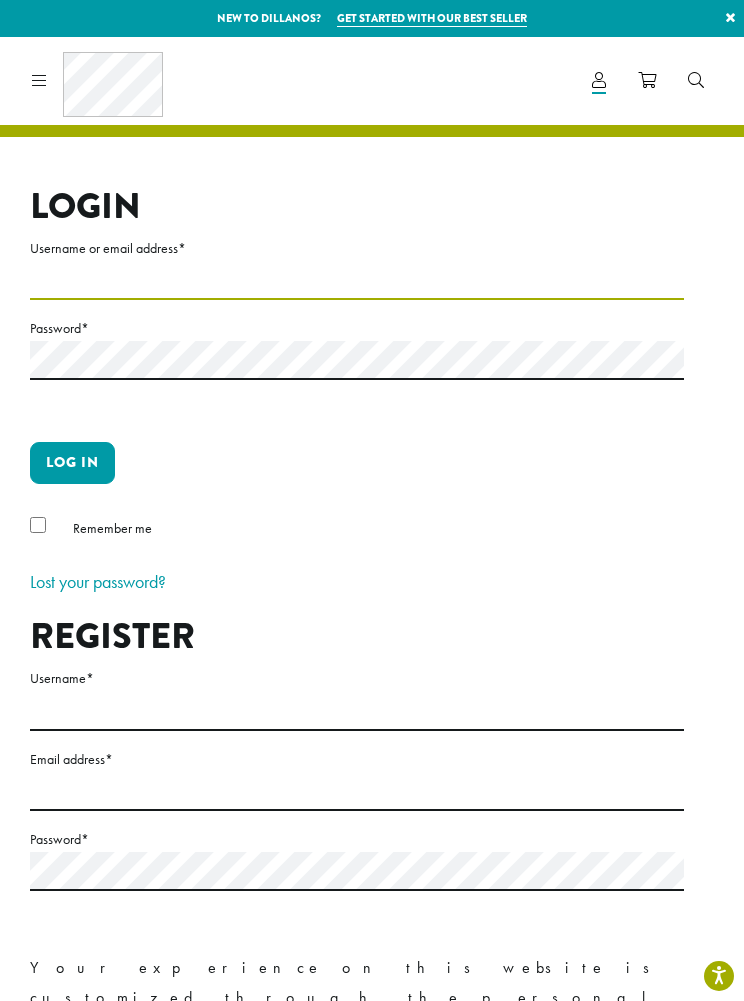 click on "Username or email address  *" at bounding box center [357, 280] 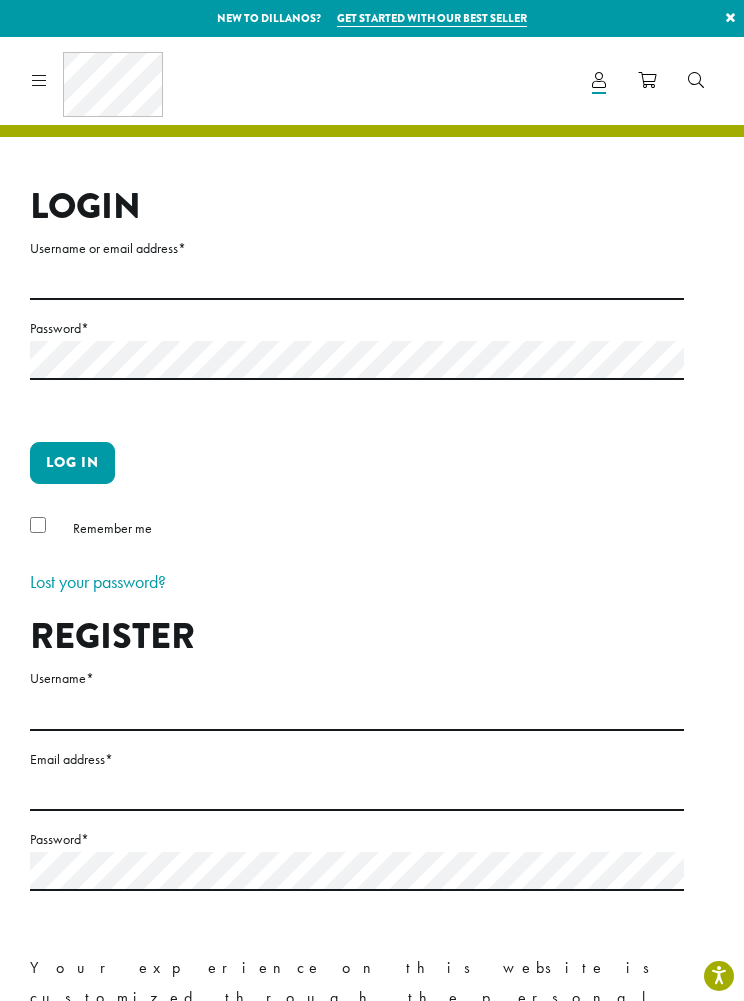 type on "**********" 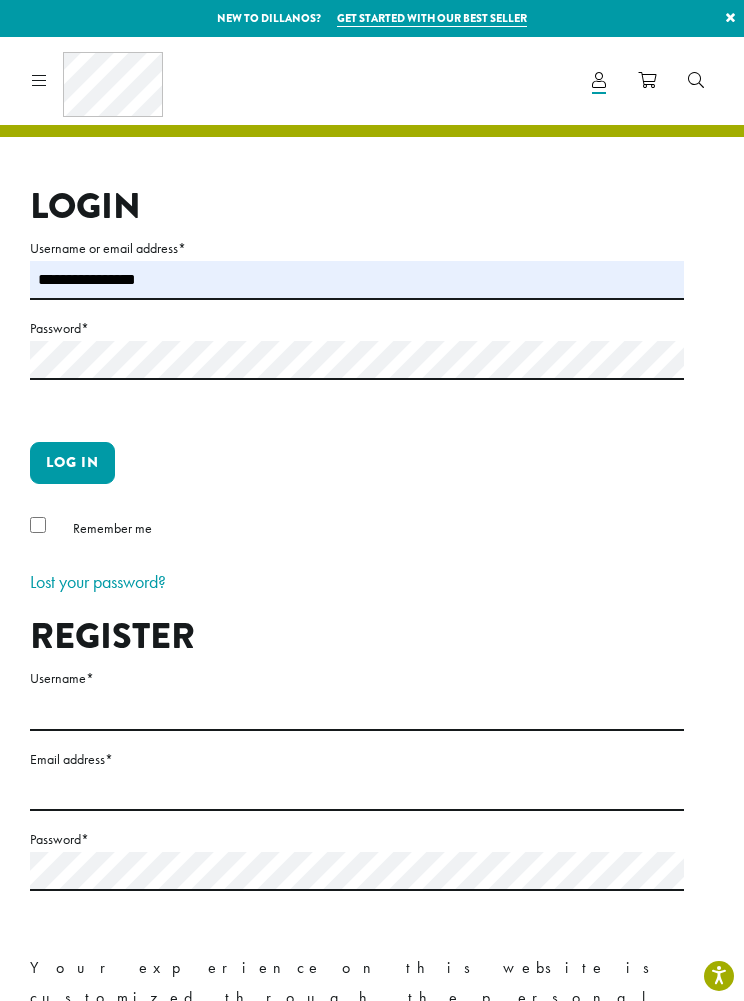 click on "Password  *" at bounding box center [357, 328] 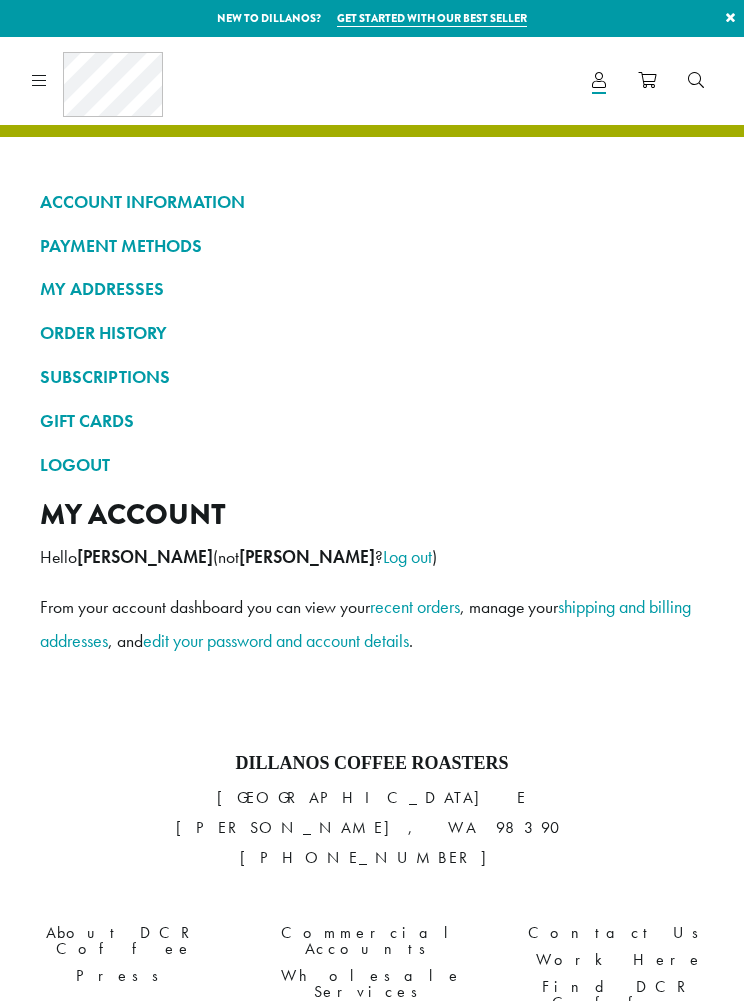 scroll, scrollTop: 0, scrollLeft: 0, axis: both 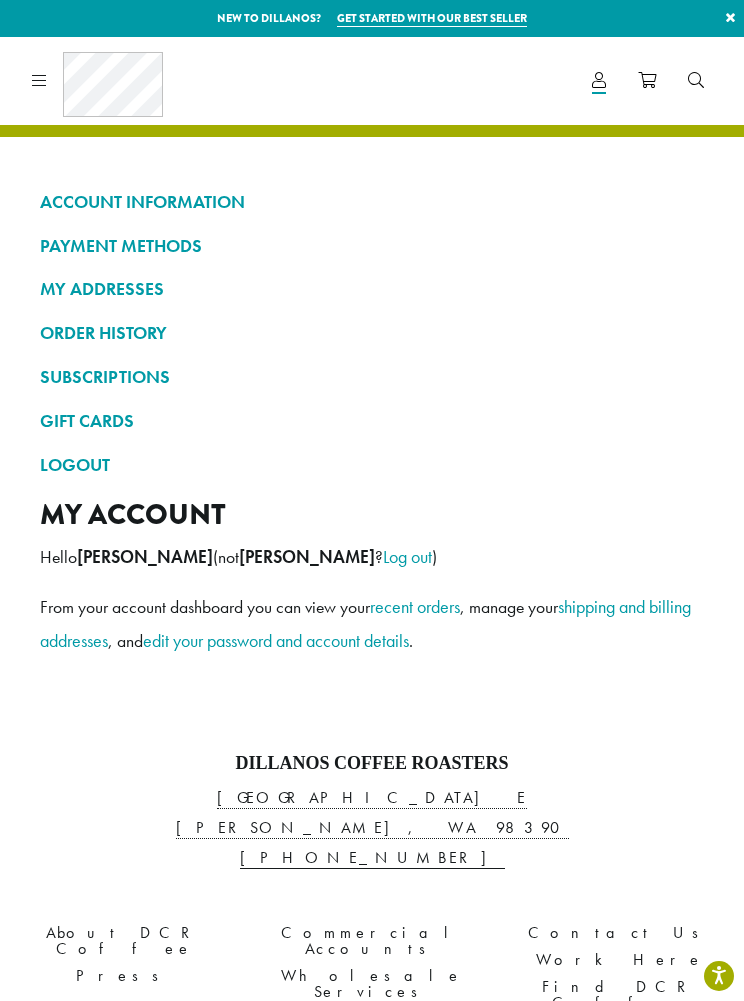 click on "SUBSCRIPTIONS" at bounding box center [372, 377] 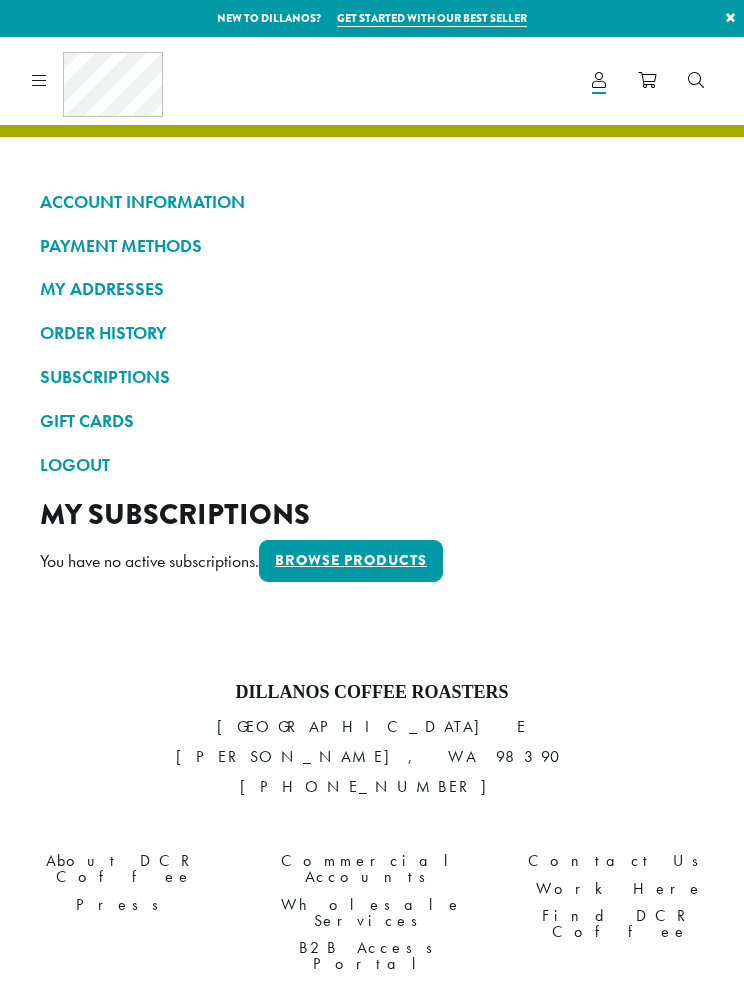 scroll, scrollTop: 0, scrollLeft: 0, axis: both 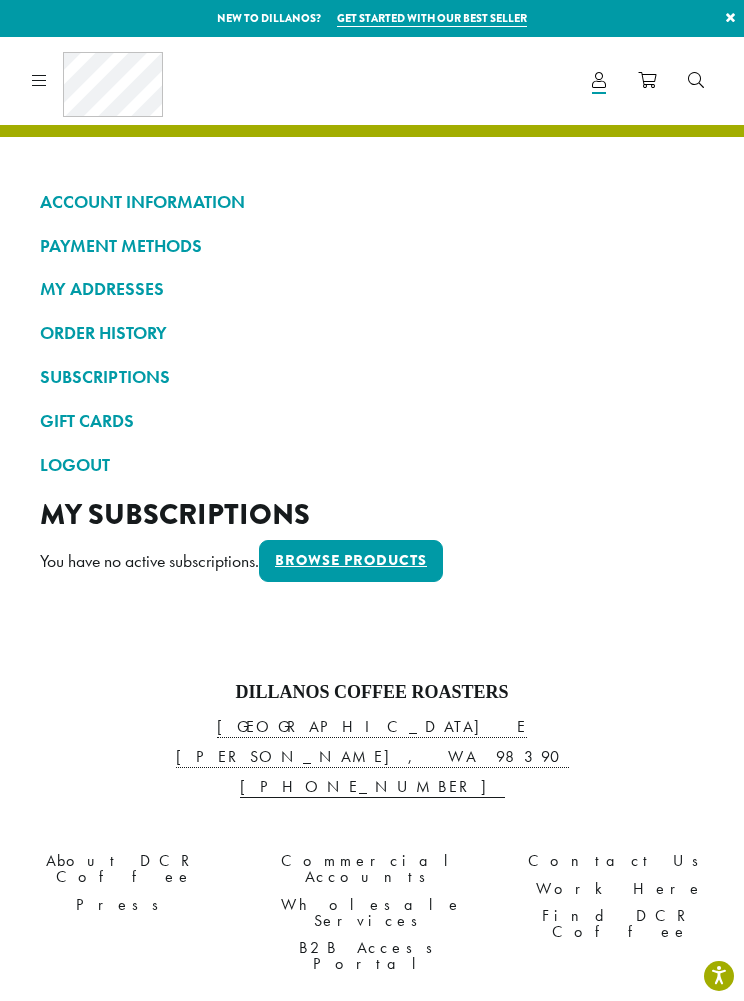 click at bounding box center (39, 80) 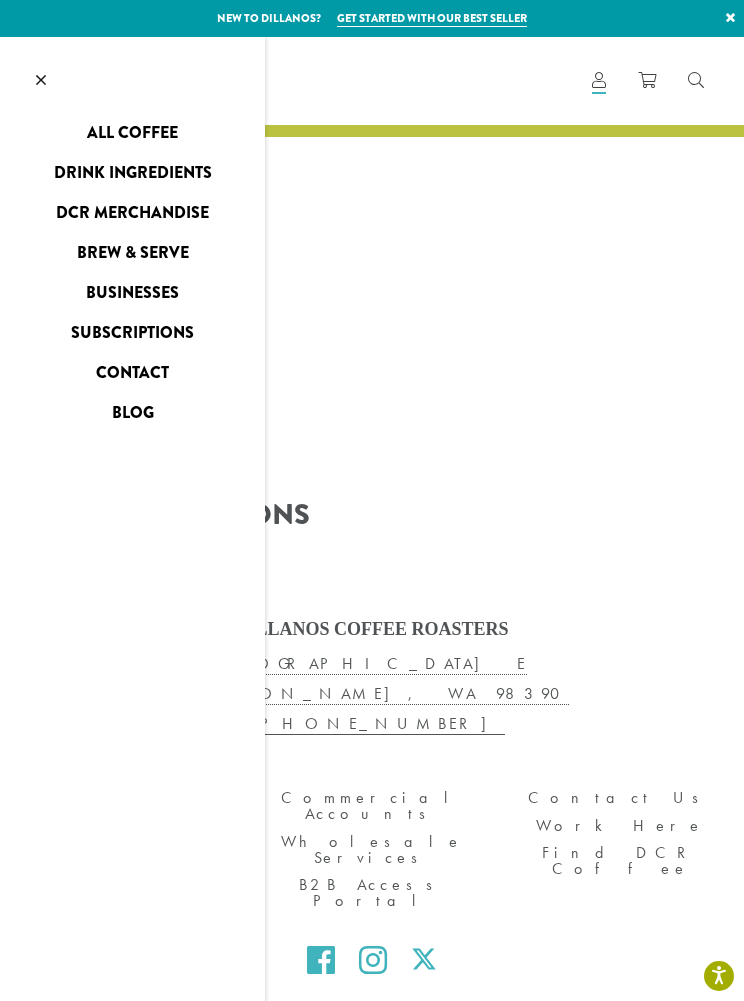 click on "All Coffee" at bounding box center (132, 133) 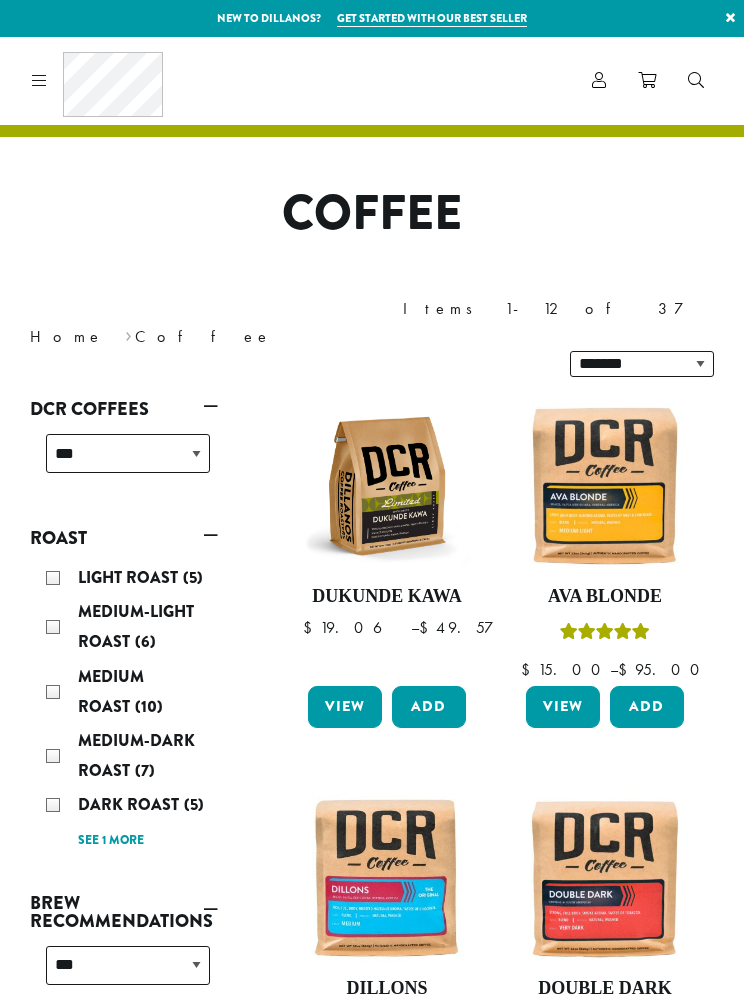 scroll, scrollTop: 0, scrollLeft: 0, axis: both 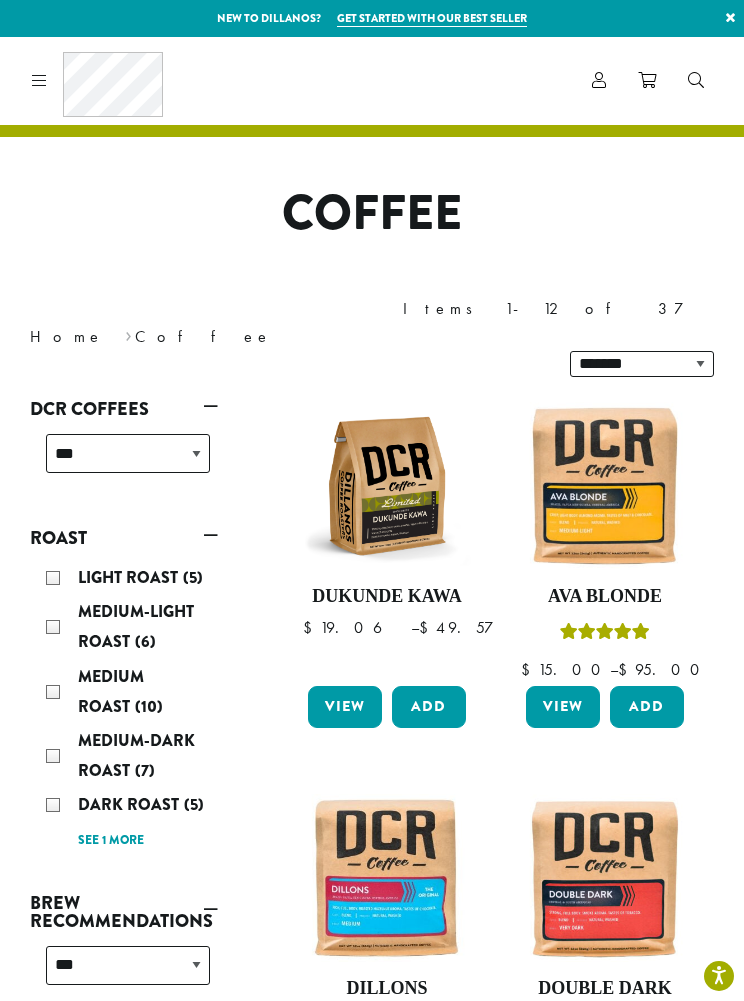 click on "Dark Roast (5)" at bounding box center (128, 805) 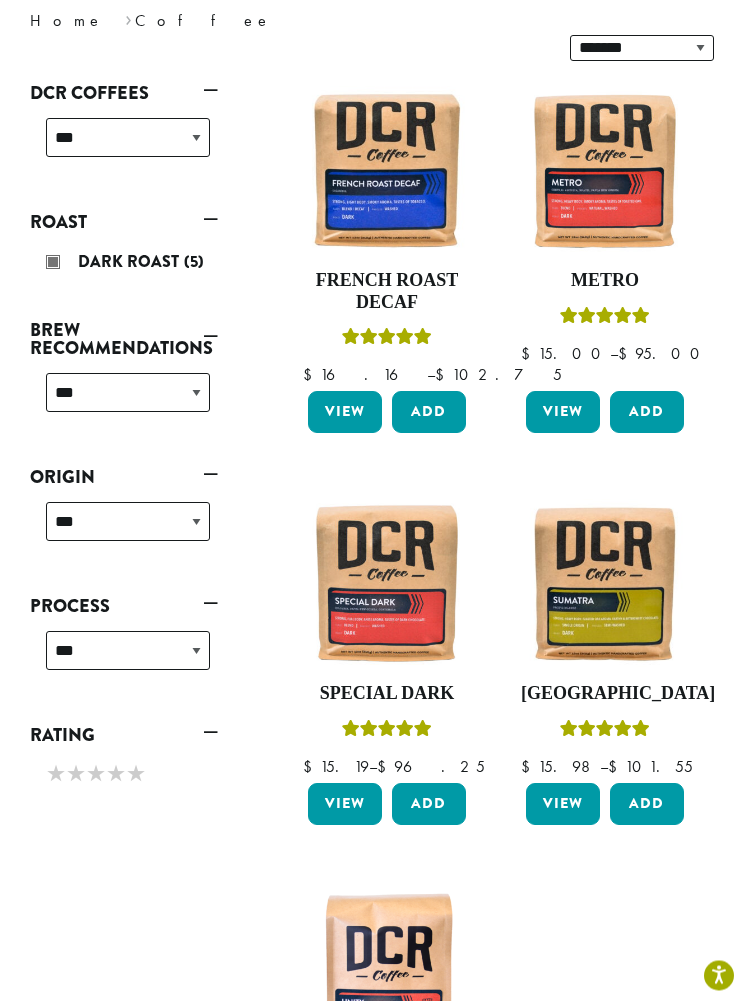 scroll, scrollTop: 316, scrollLeft: 0, axis: vertical 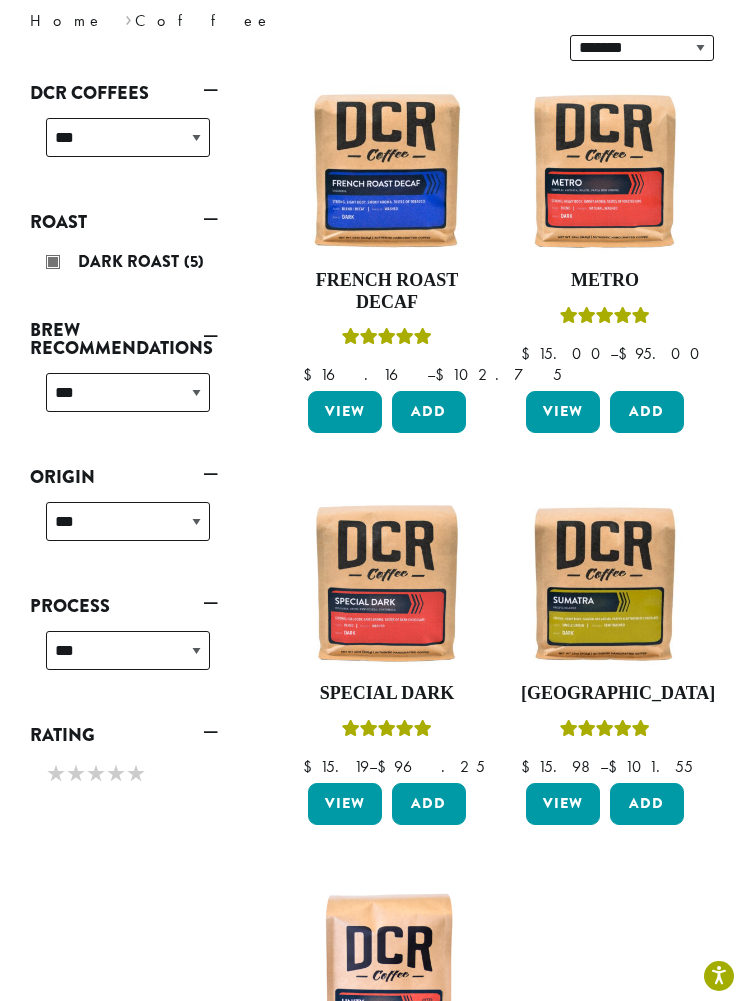click on "Add" at bounding box center [647, 804] 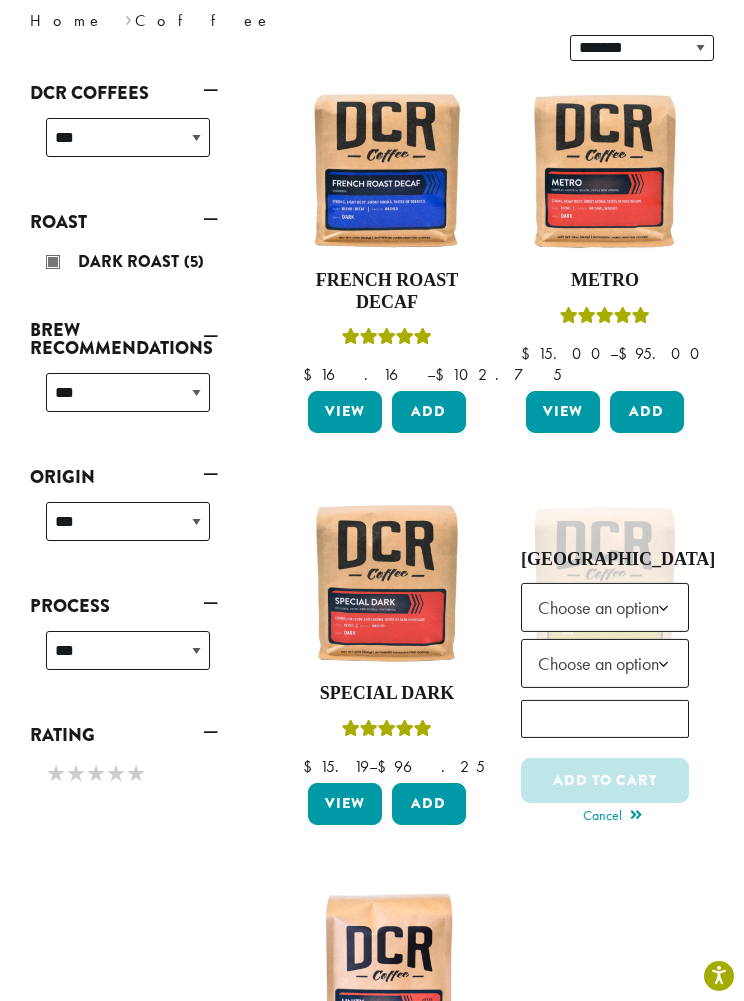 click 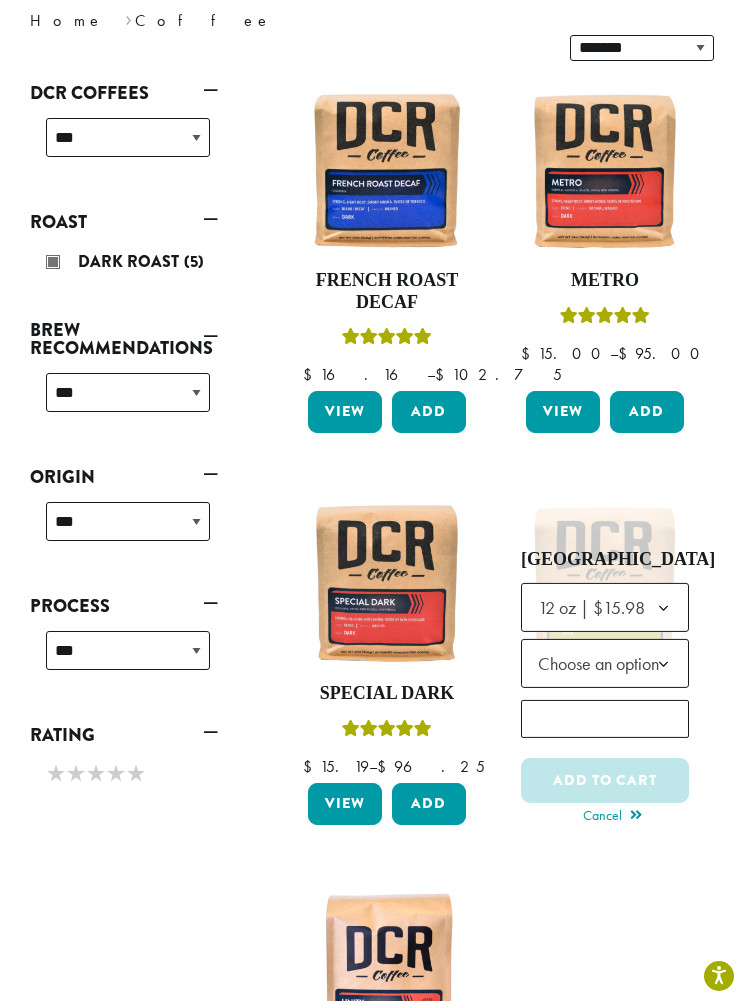click 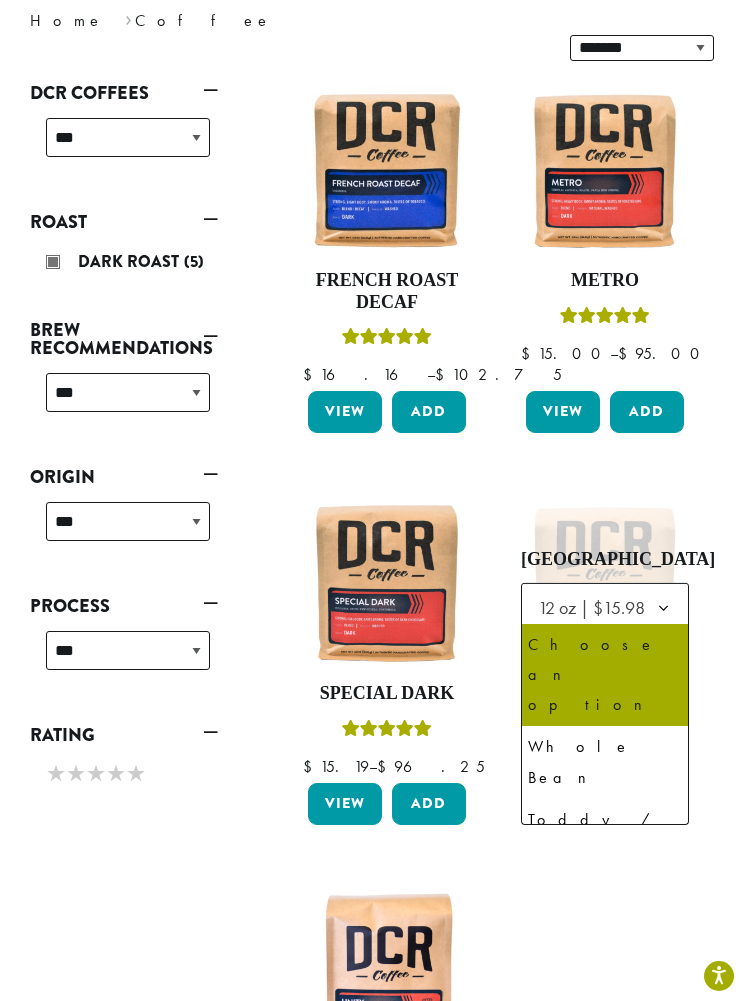 select on "*********" 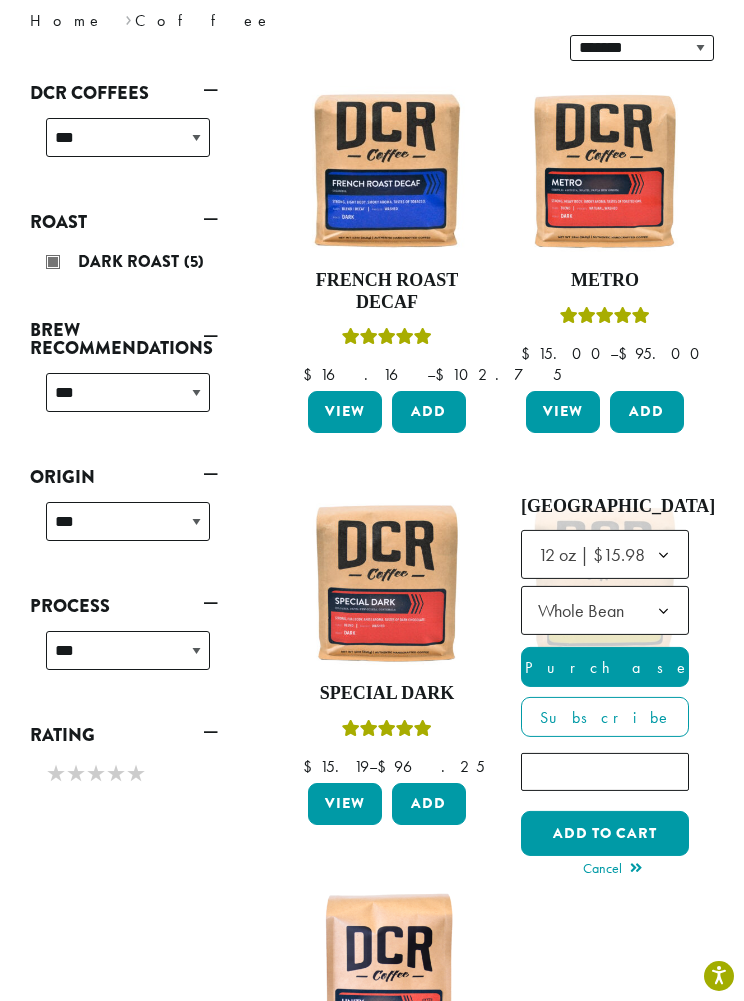 click on "*" 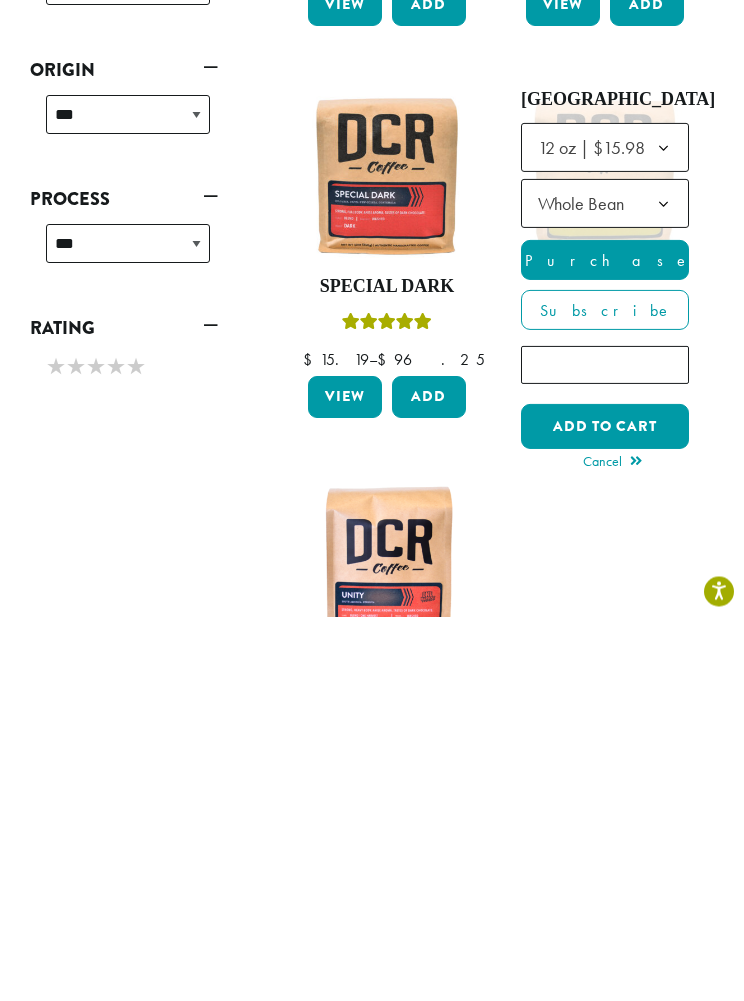 type on "*" 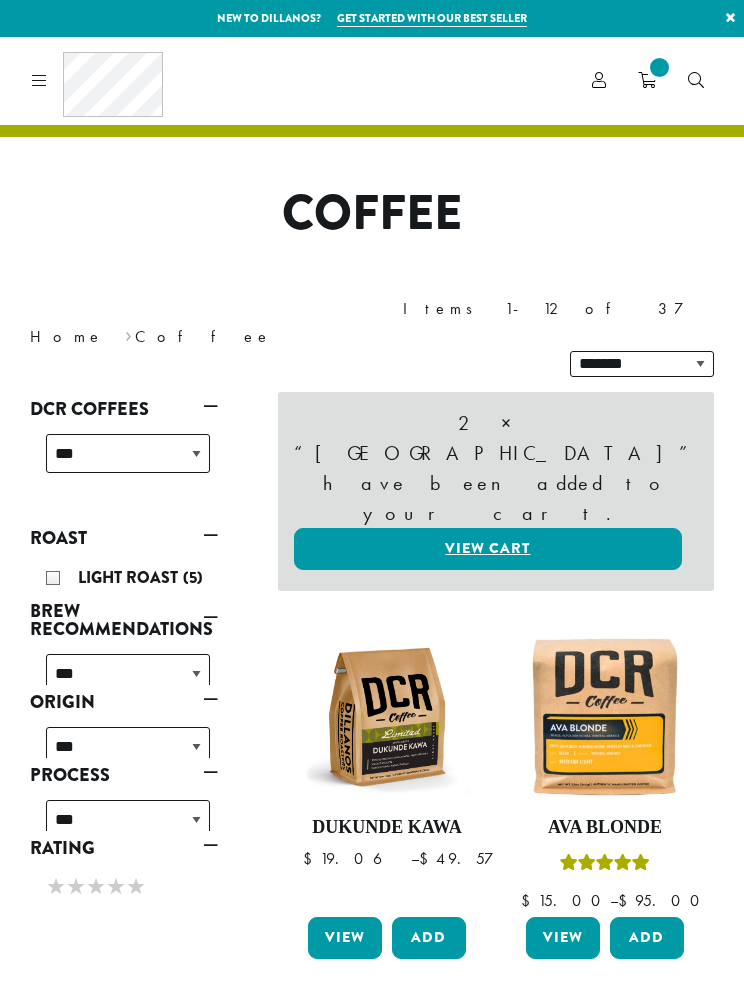 scroll, scrollTop: 0, scrollLeft: 0, axis: both 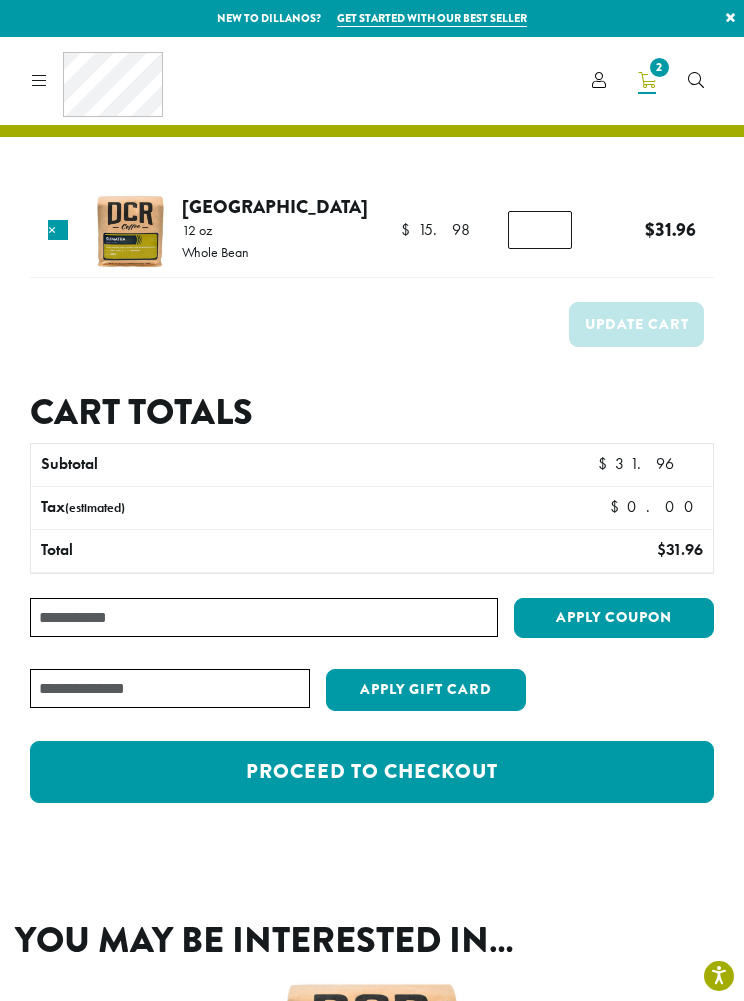 click on "Proceed to checkout" at bounding box center [372, 772] 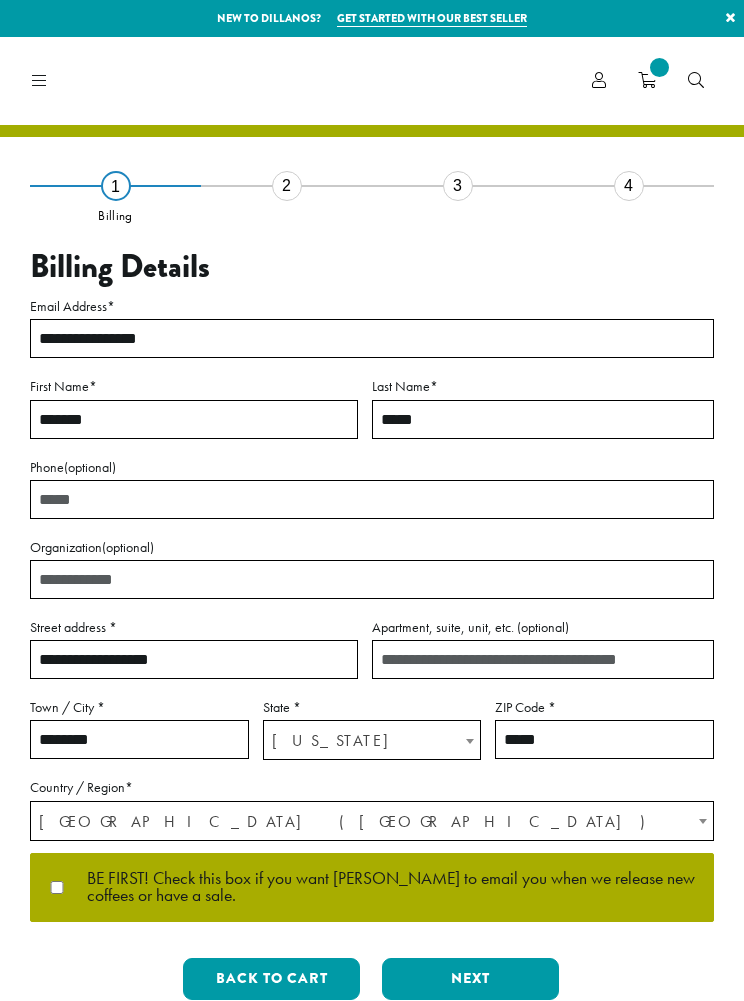 select on "**" 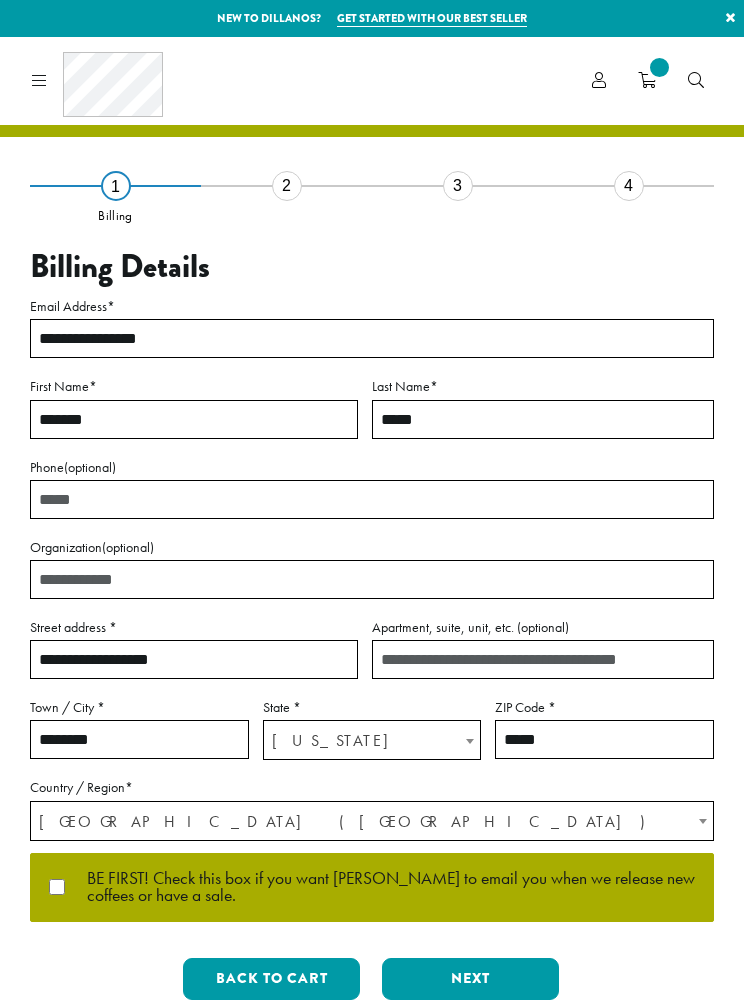 scroll, scrollTop: 0, scrollLeft: 0, axis: both 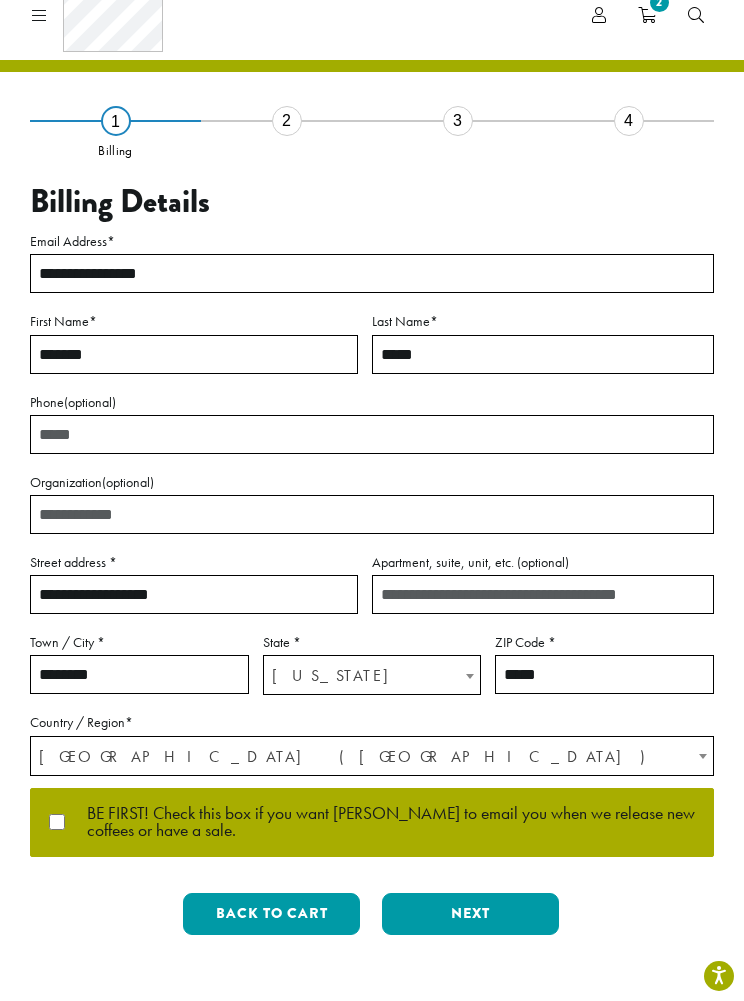 click on "Next" at bounding box center (470, 914) 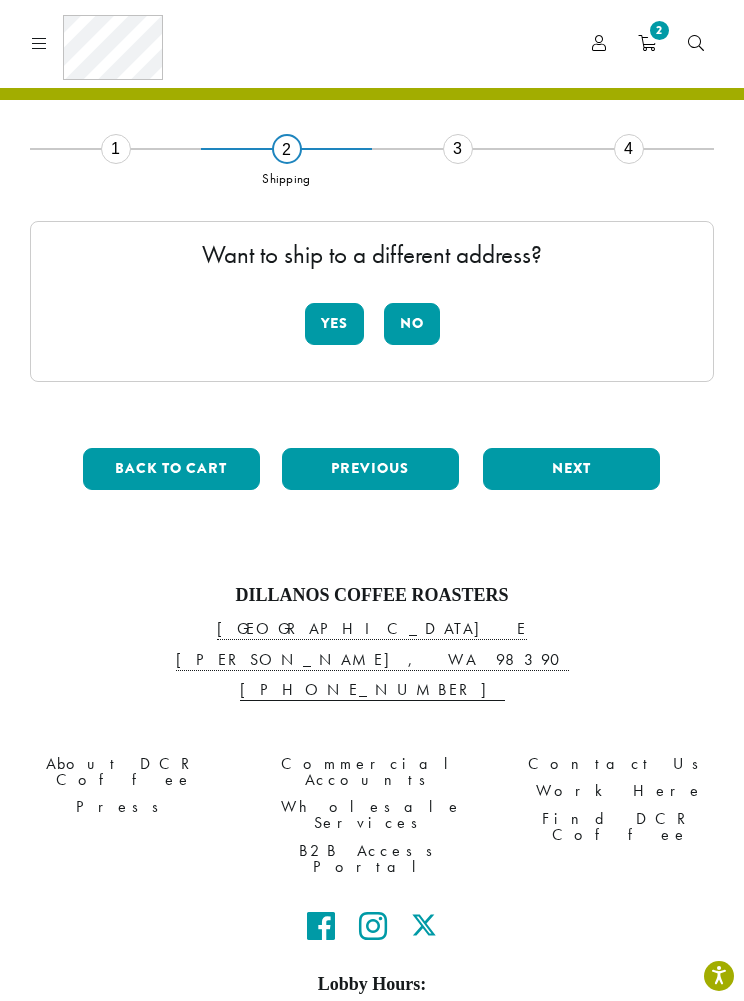click on "No" at bounding box center [412, 324] 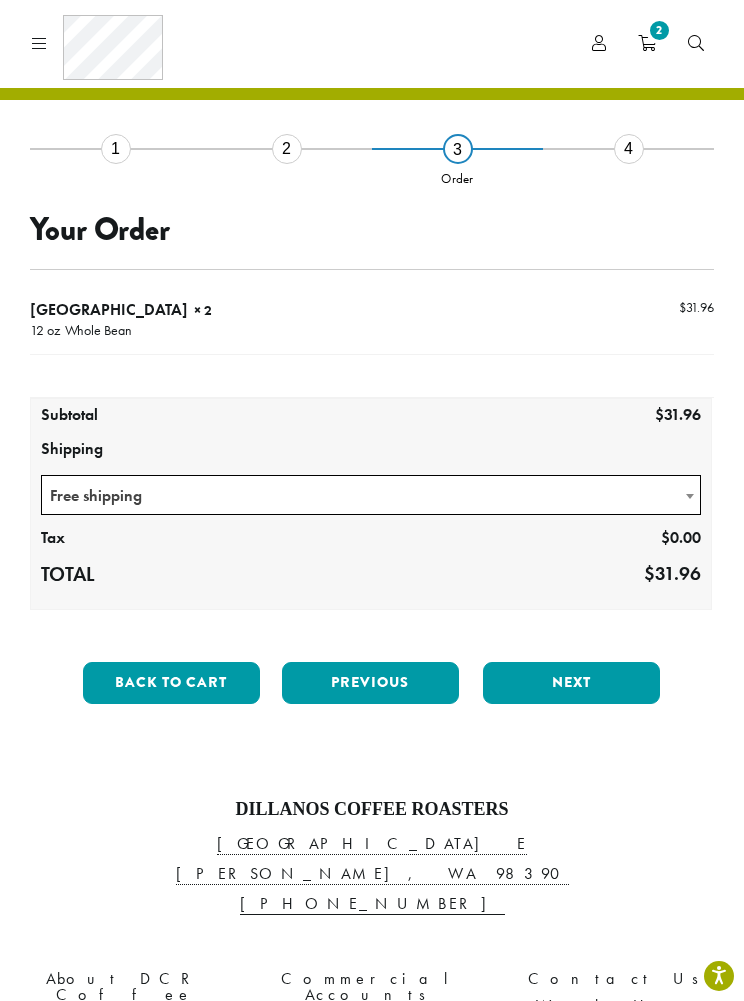 click on "Next" at bounding box center [571, 683] 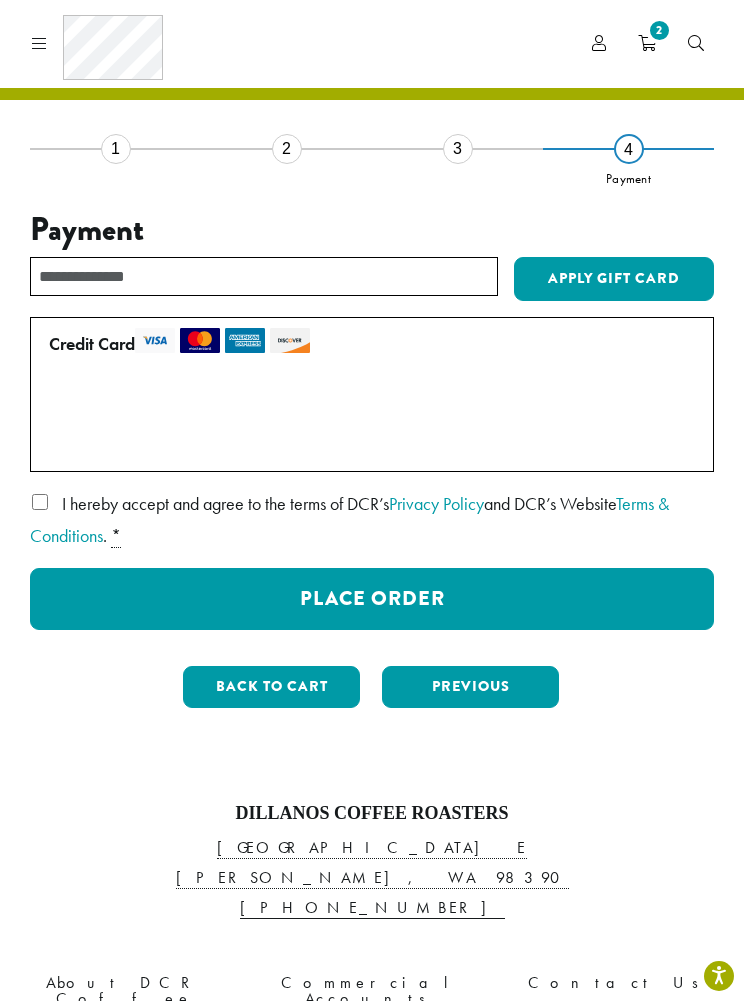click on "Place Order" at bounding box center [372, 599] 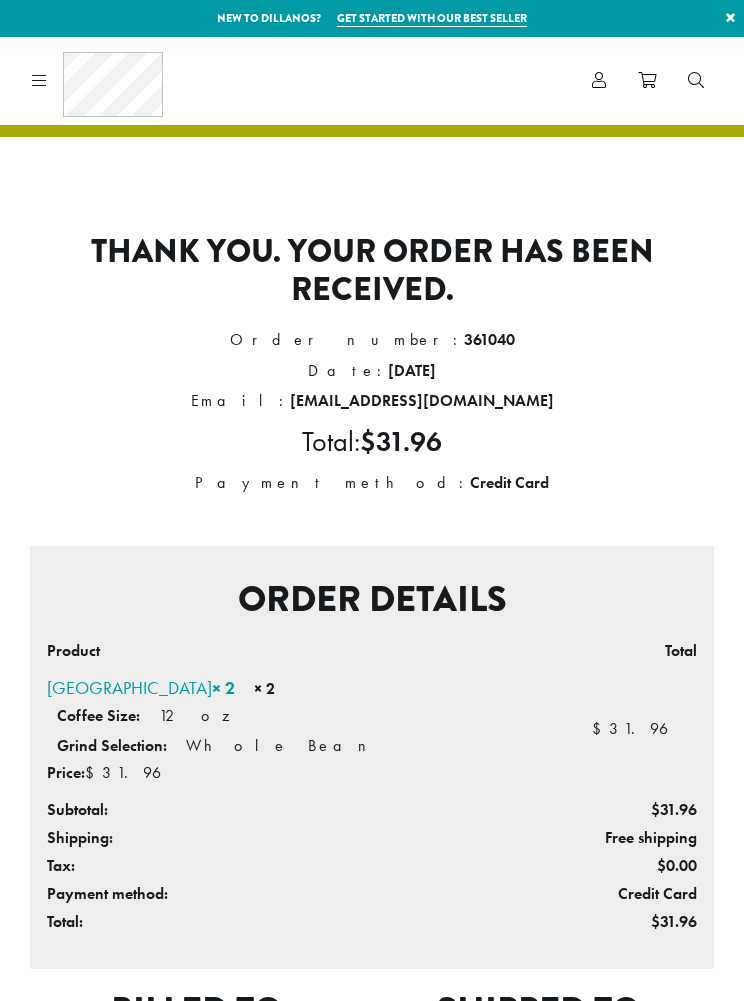scroll, scrollTop: 0, scrollLeft: 0, axis: both 